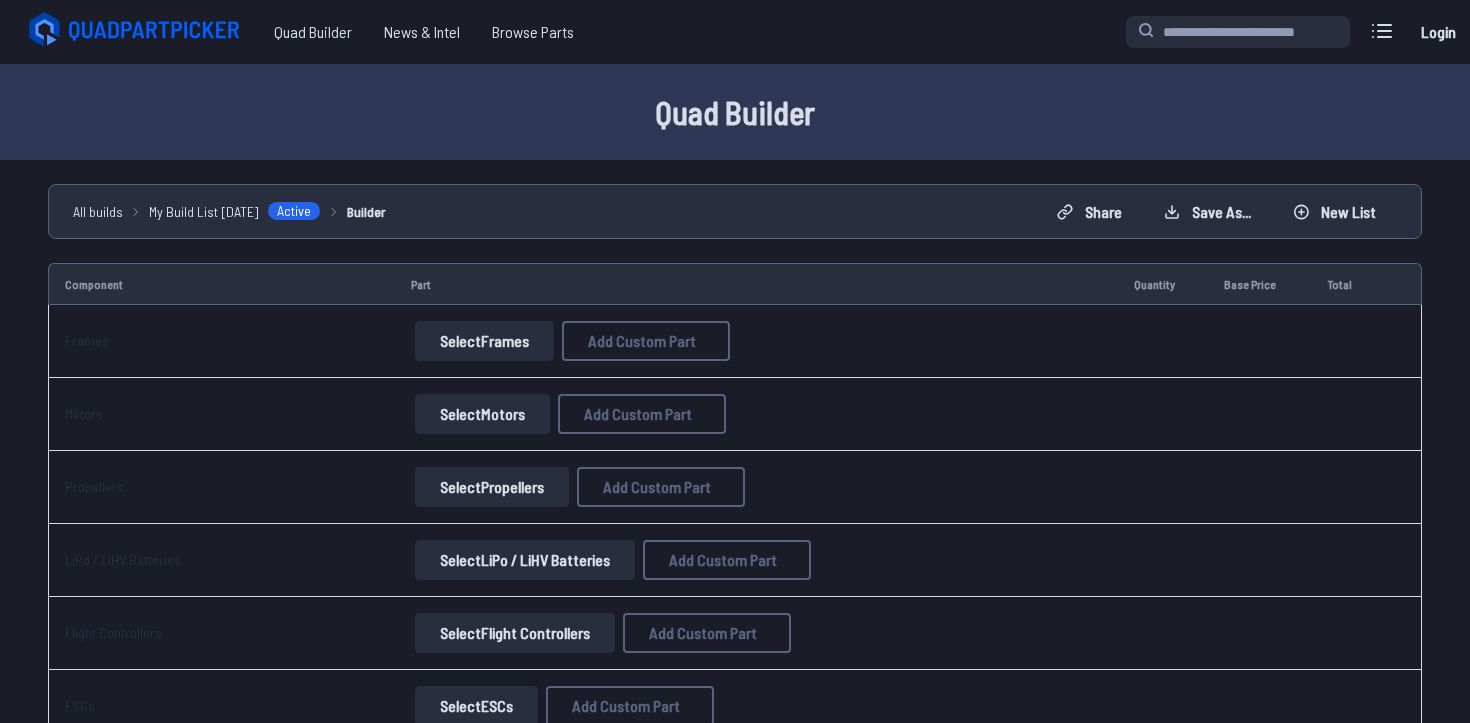 scroll, scrollTop: 0, scrollLeft: 0, axis: both 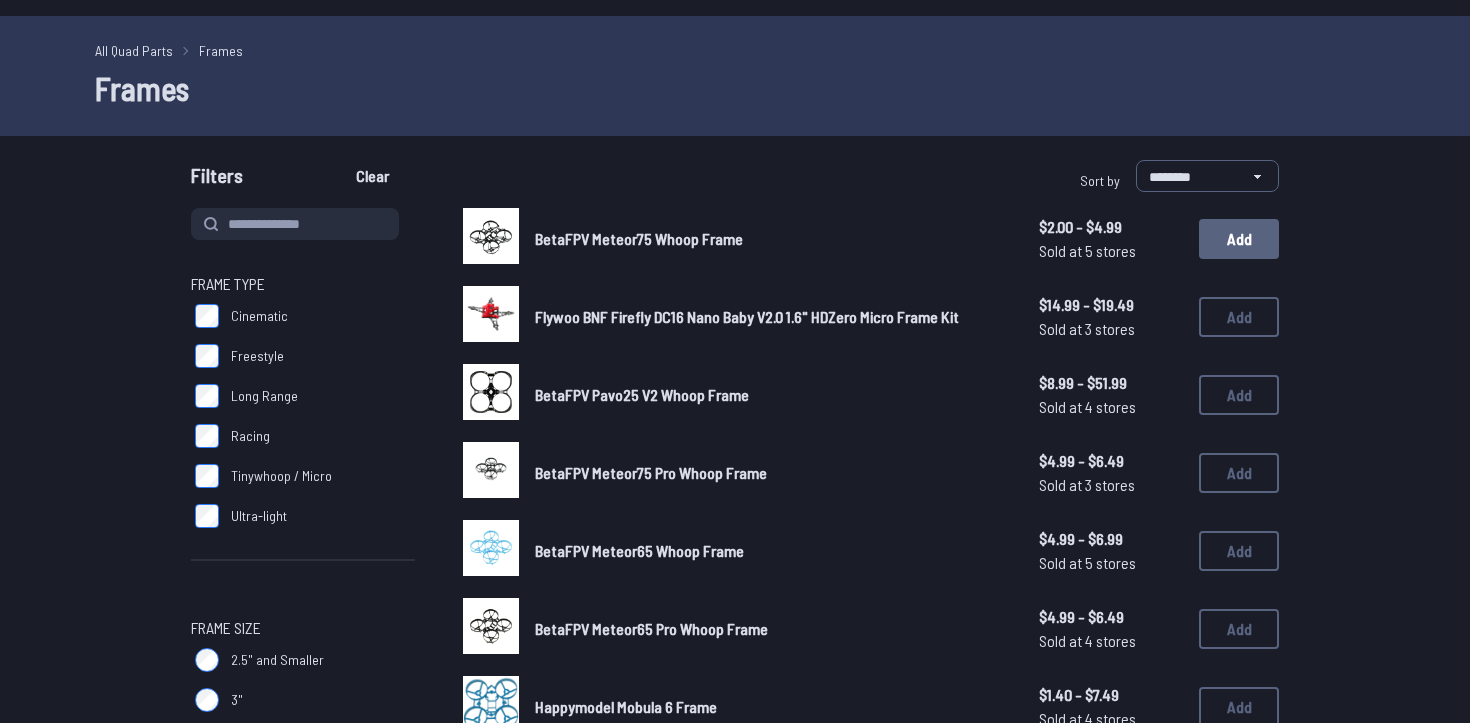 click on "Add" at bounding box center [1239, 239] 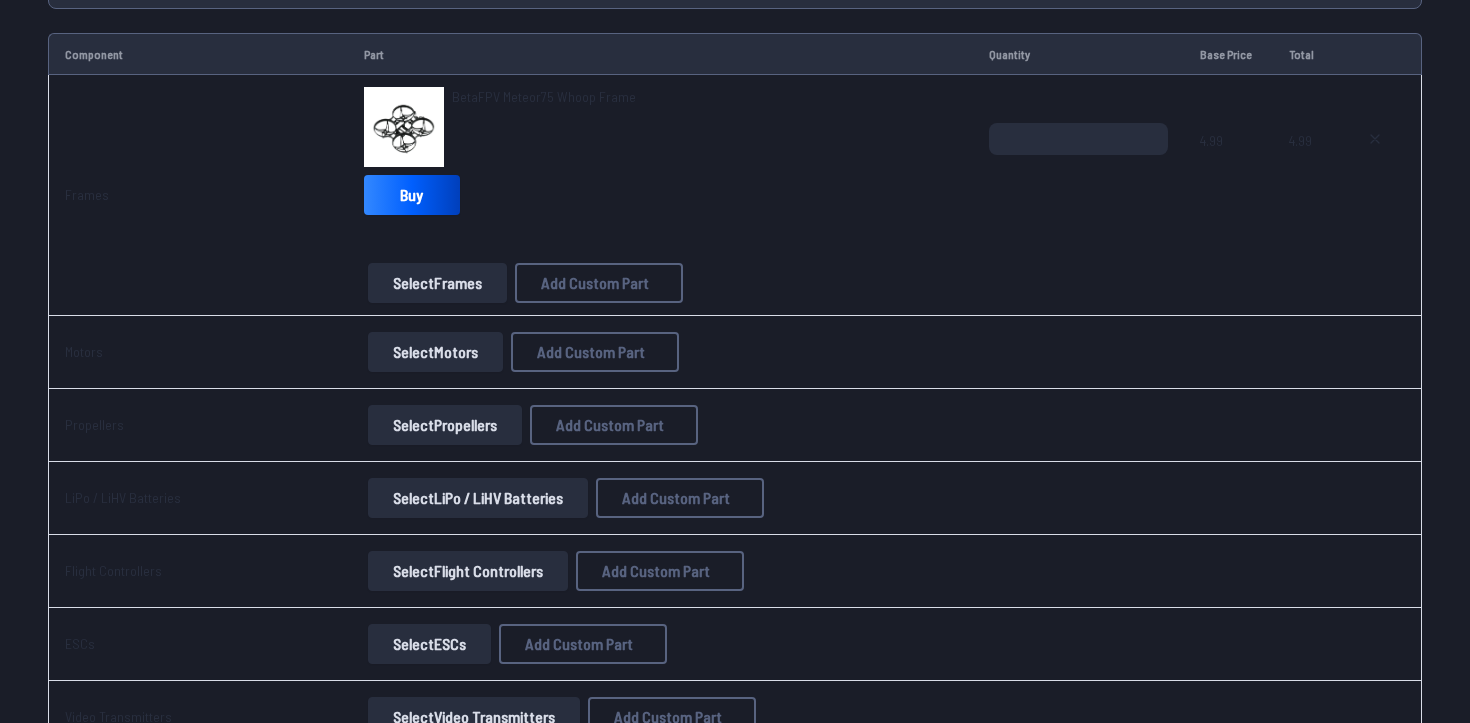 scroll, scrollTop: 235, scrollLeft: 0, axis: vertical 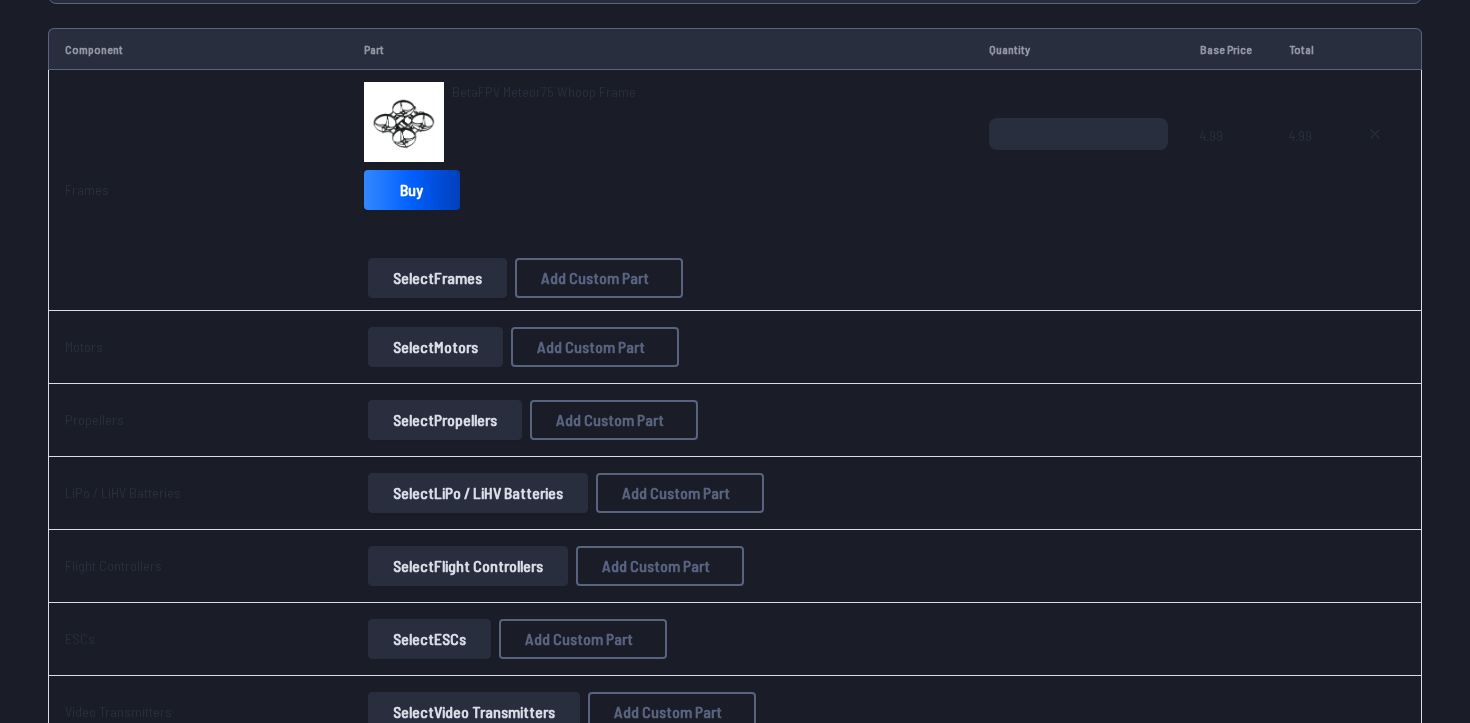 click on "Select  Motors" at bounding box center [435, 347] 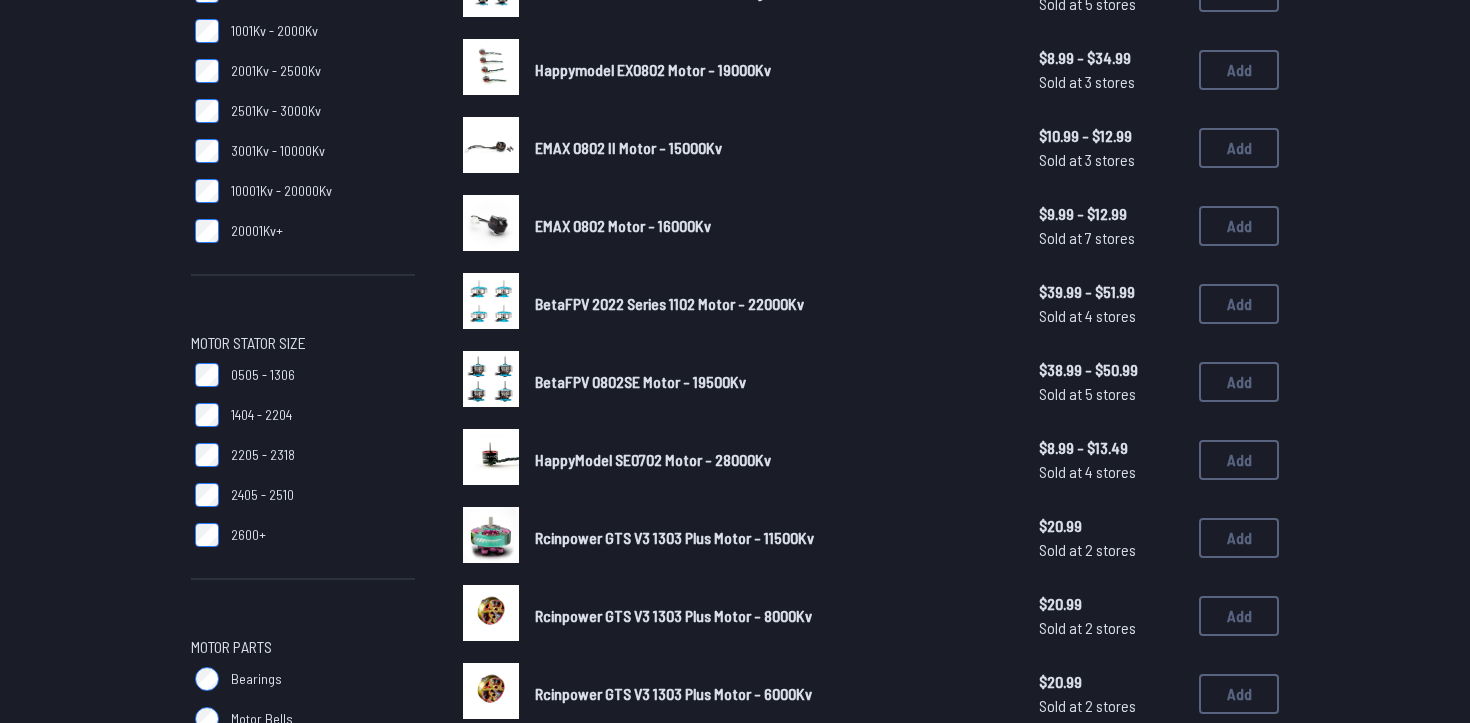 scroll, scrollTop: 377, scrollLeft: 0, axis: vertical 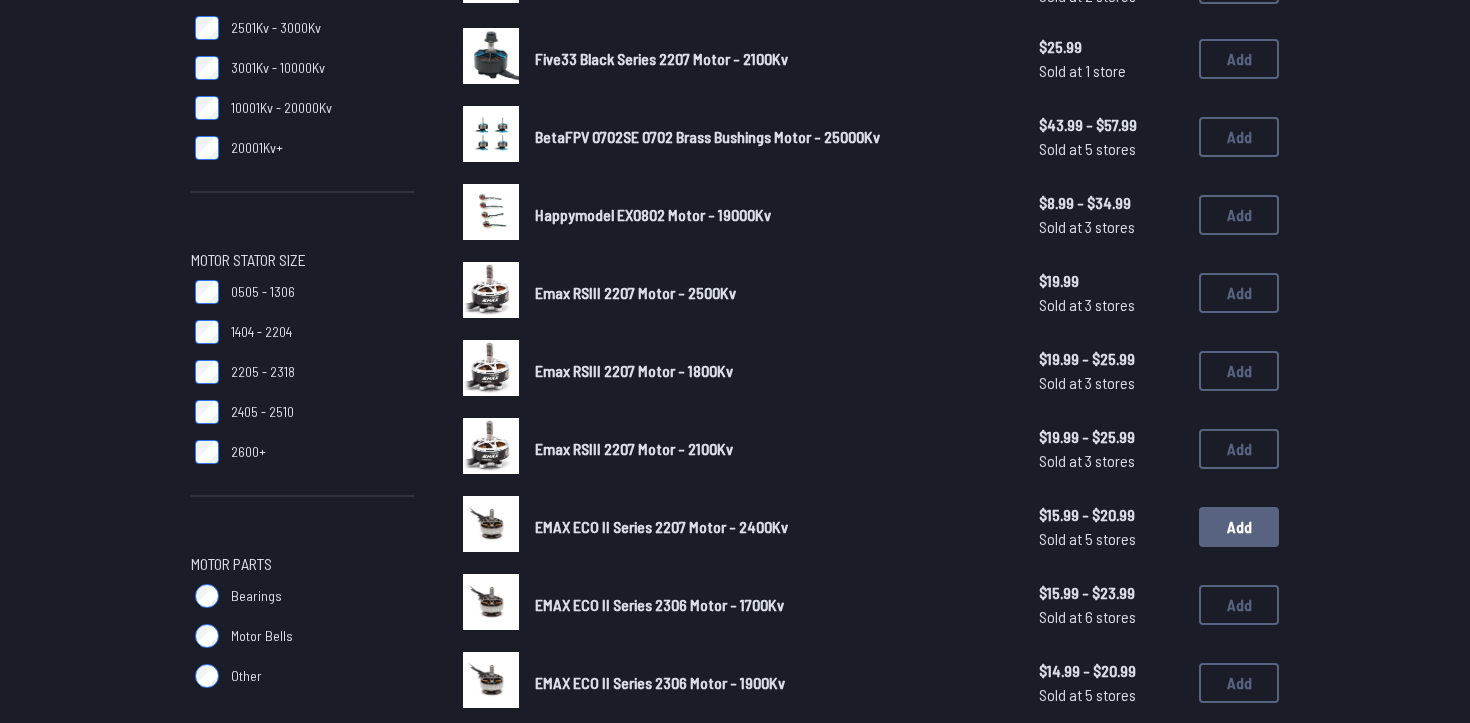 click on "Add" at bounding box center [1239, 527] 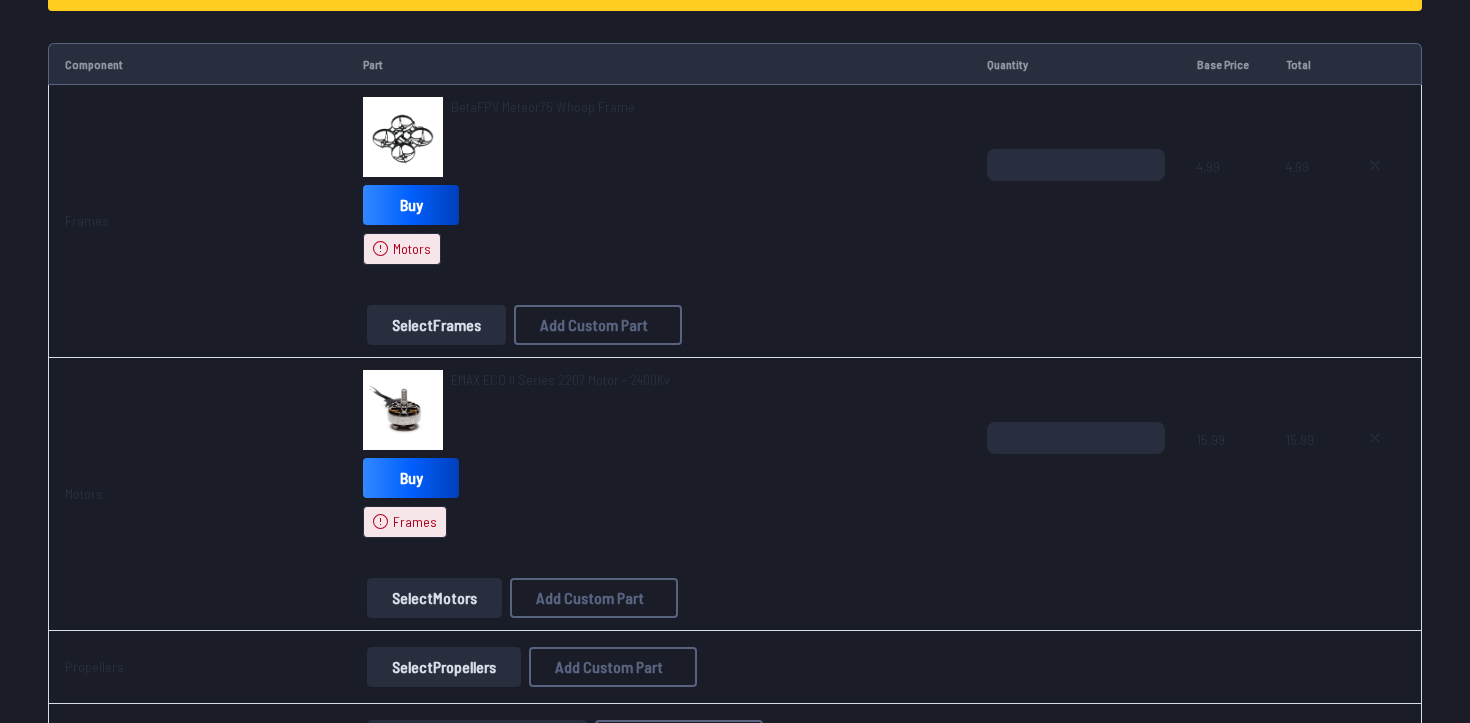 scroll, scrollTop: 327, scrollLeft: 0, axis: vertical 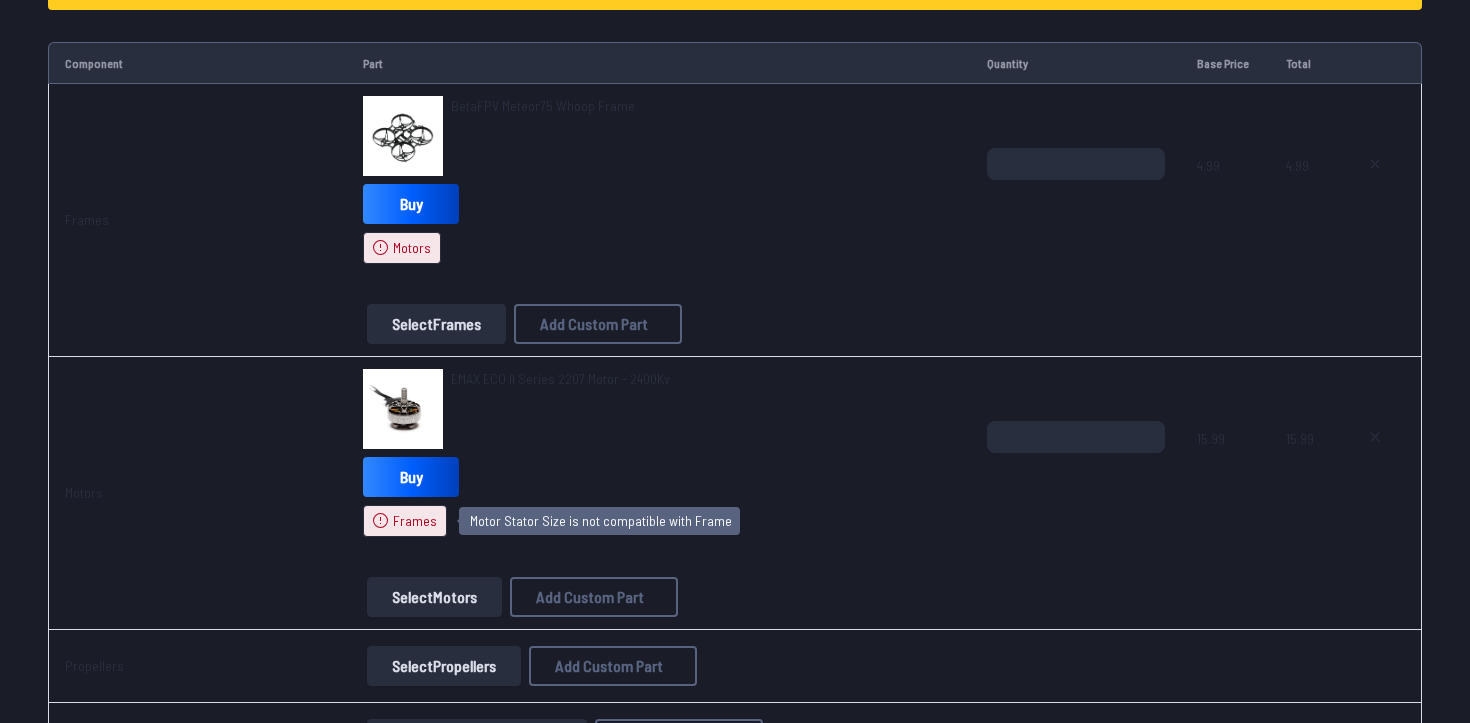 click on "Frames" at bounding box center (415, 521) 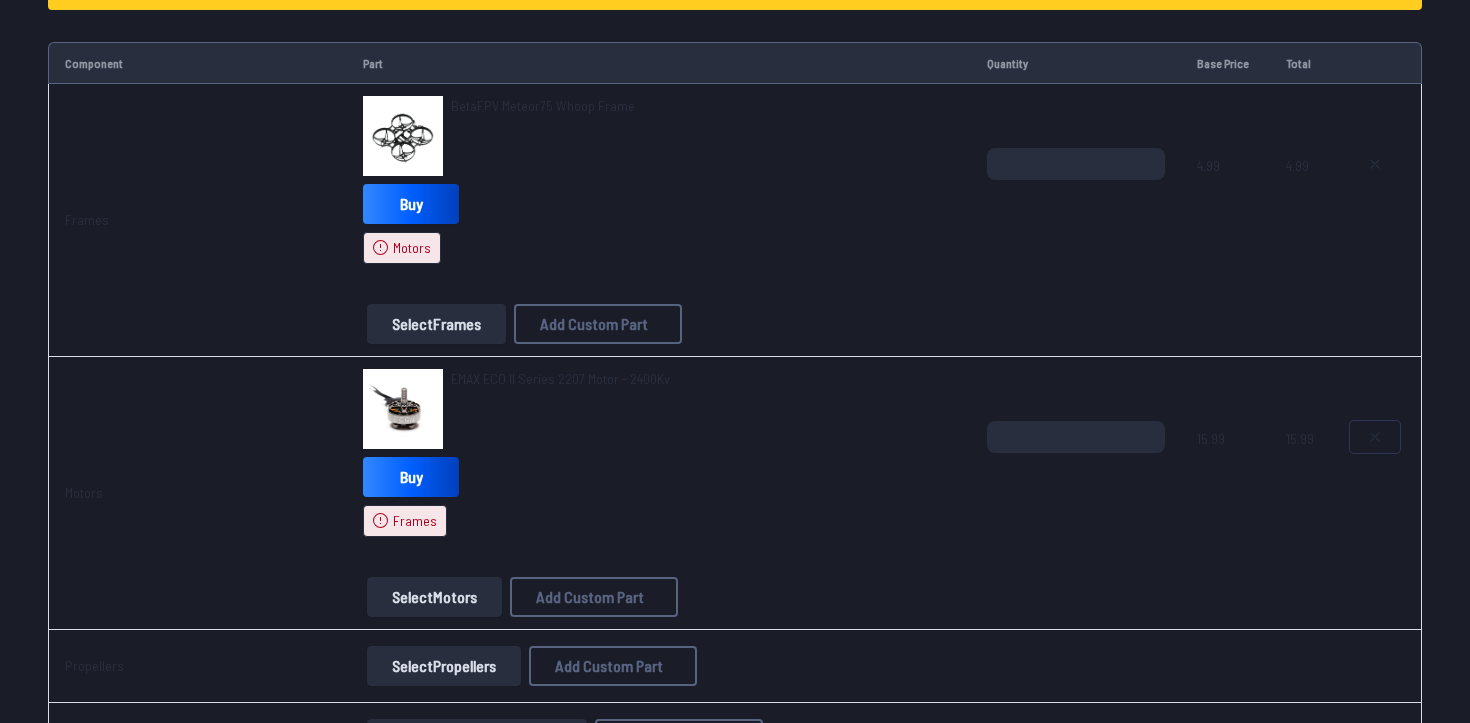 click at bounding box center (1375, 437) 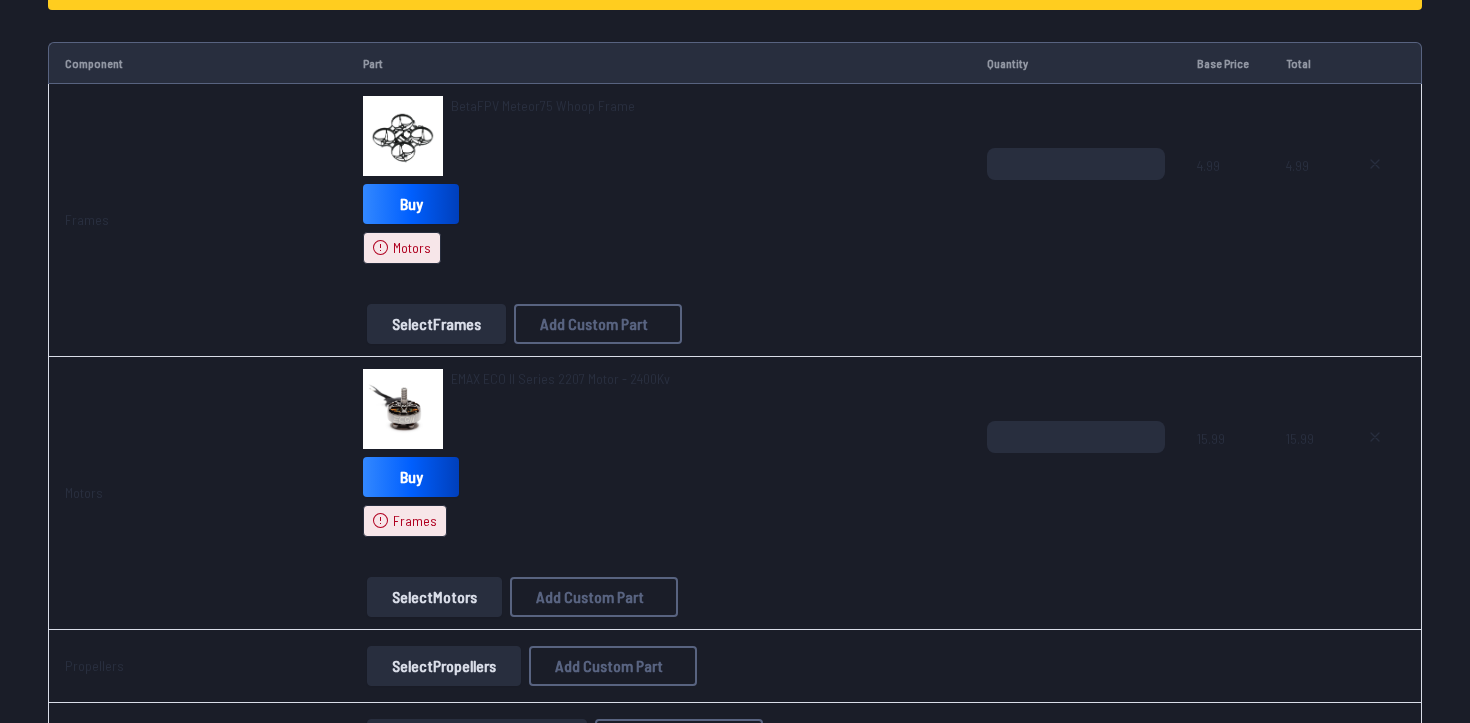 type on "**********" 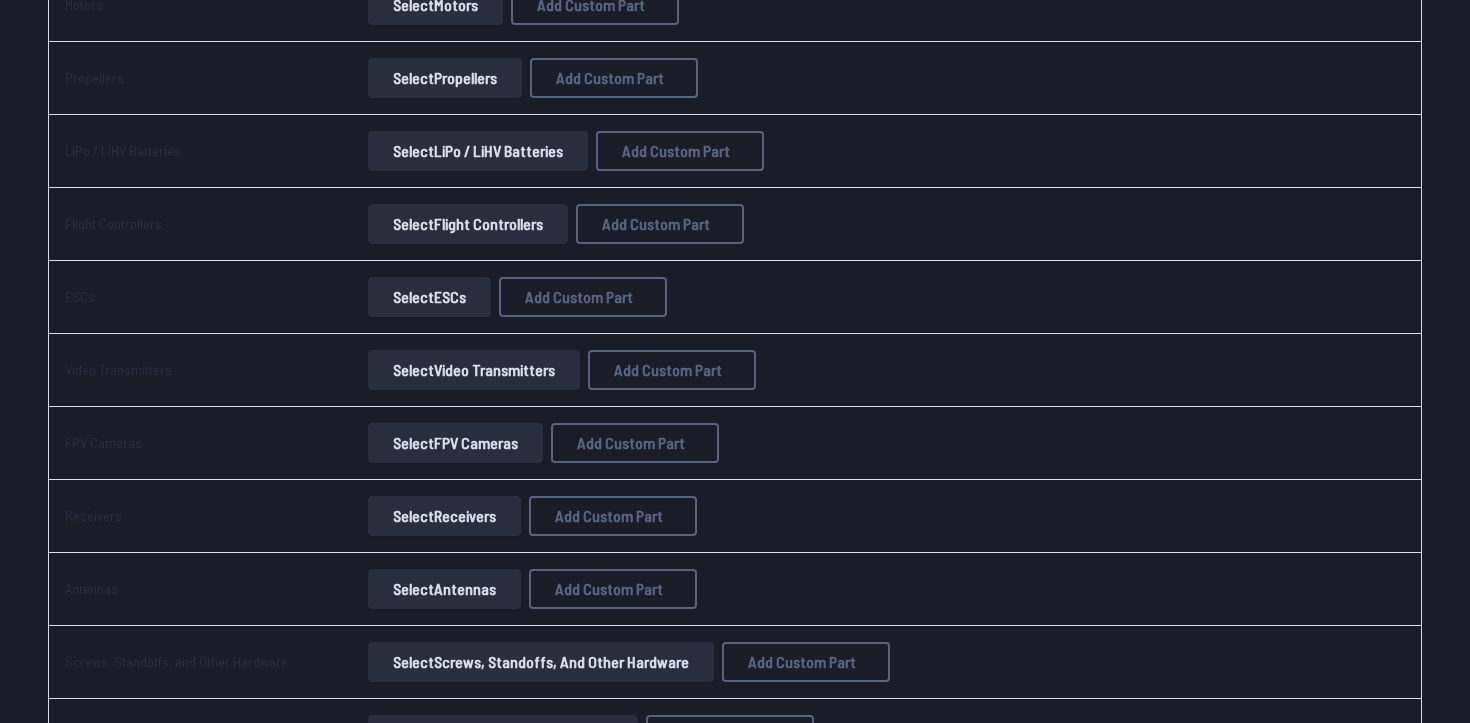 scroll, scrollTop: 582, scrollLeft: 0, axis: vertical 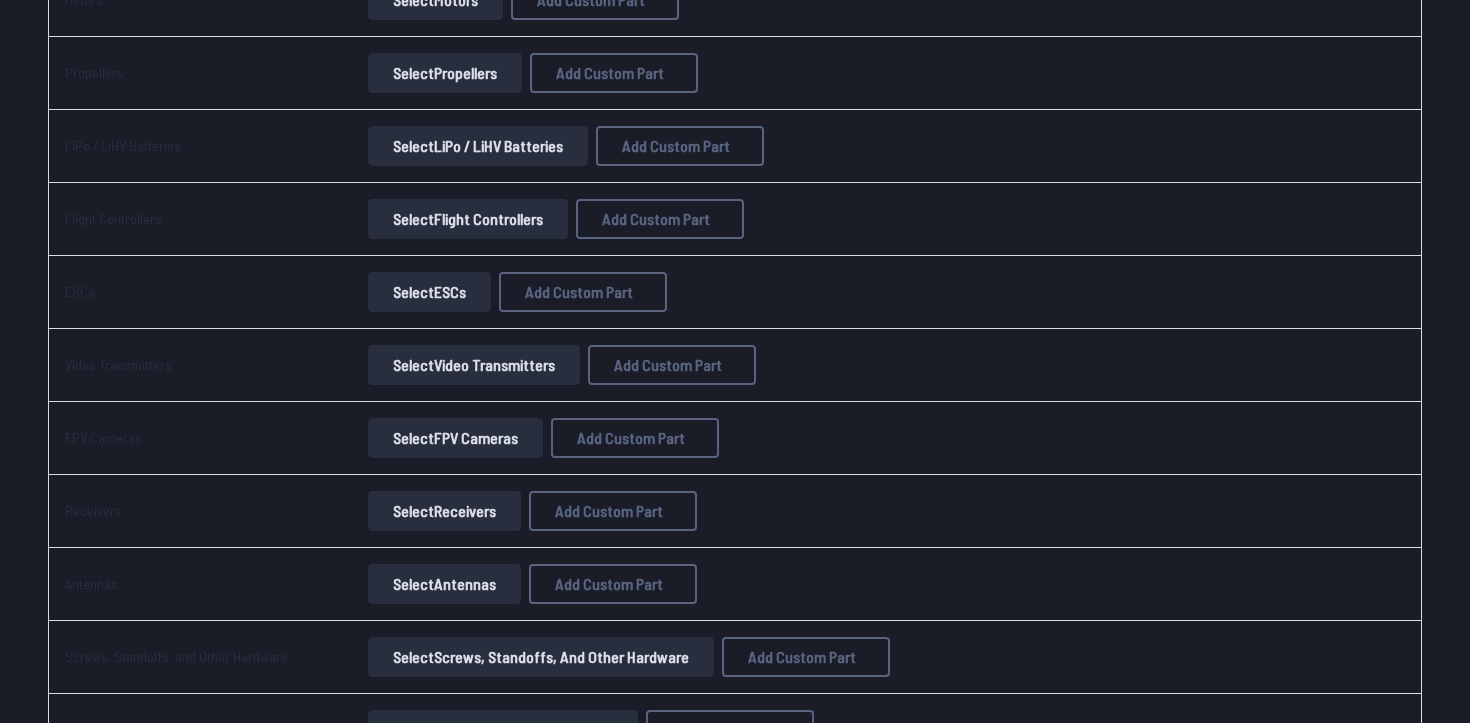 click on "Select  Video Transmitters" at bounding box center (474, 365) 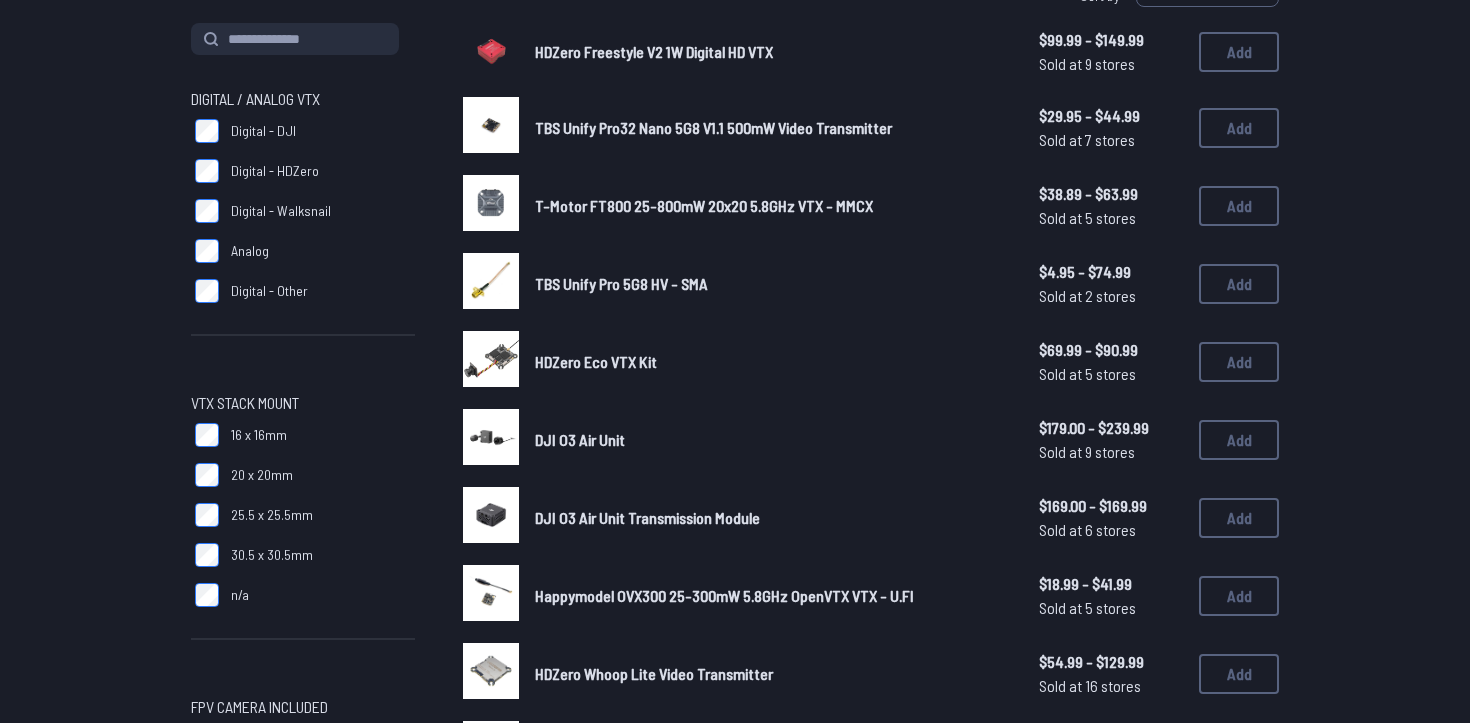 scroll, scrollTop: 0, scrollLeft: 0, axis: both 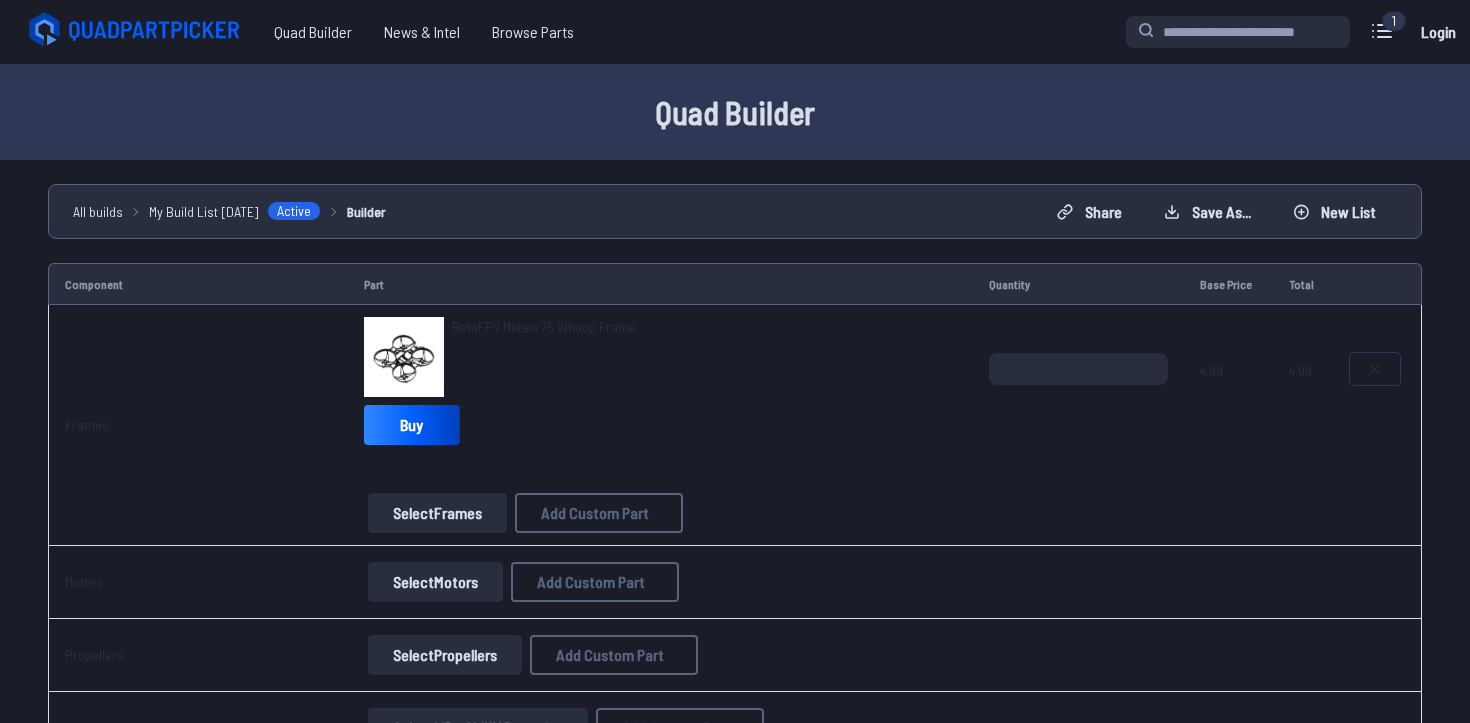 click at bounding box center (1375, 369) 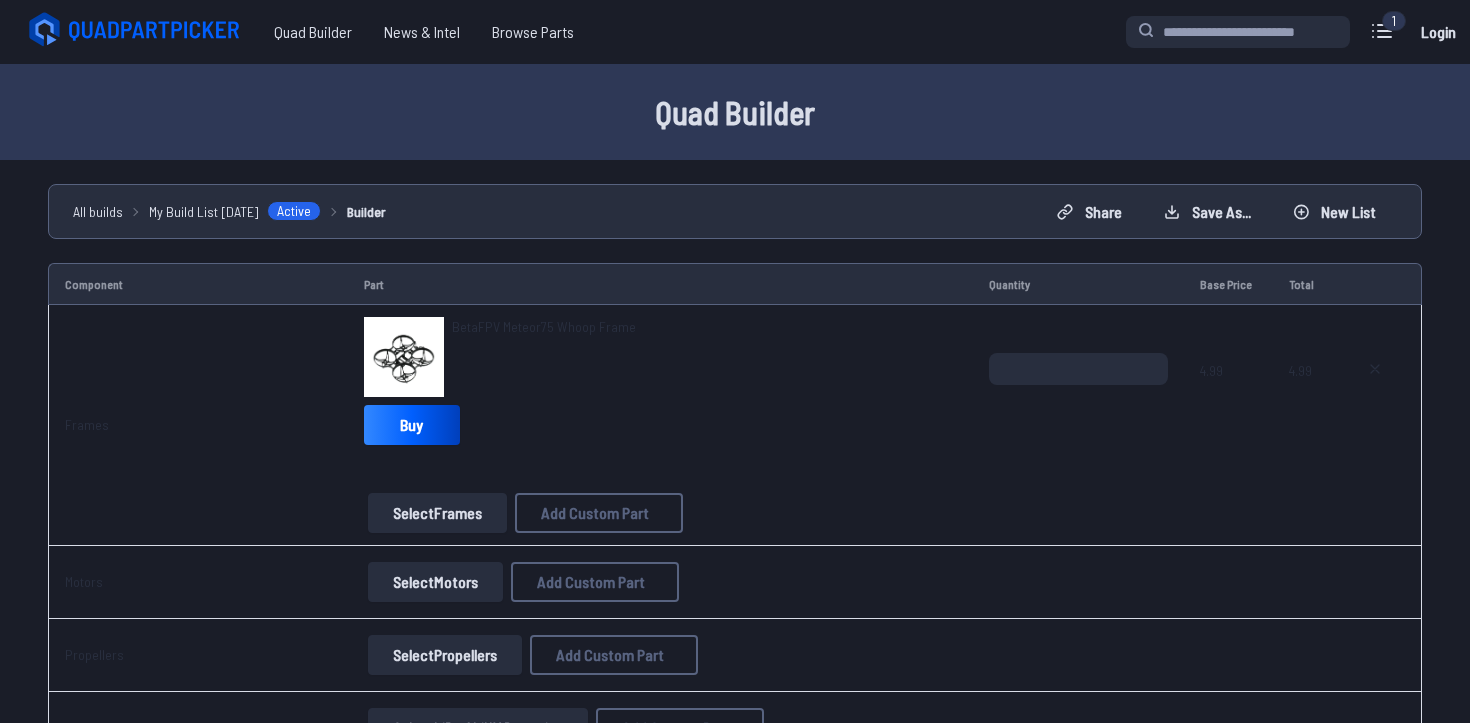 type on "**********" 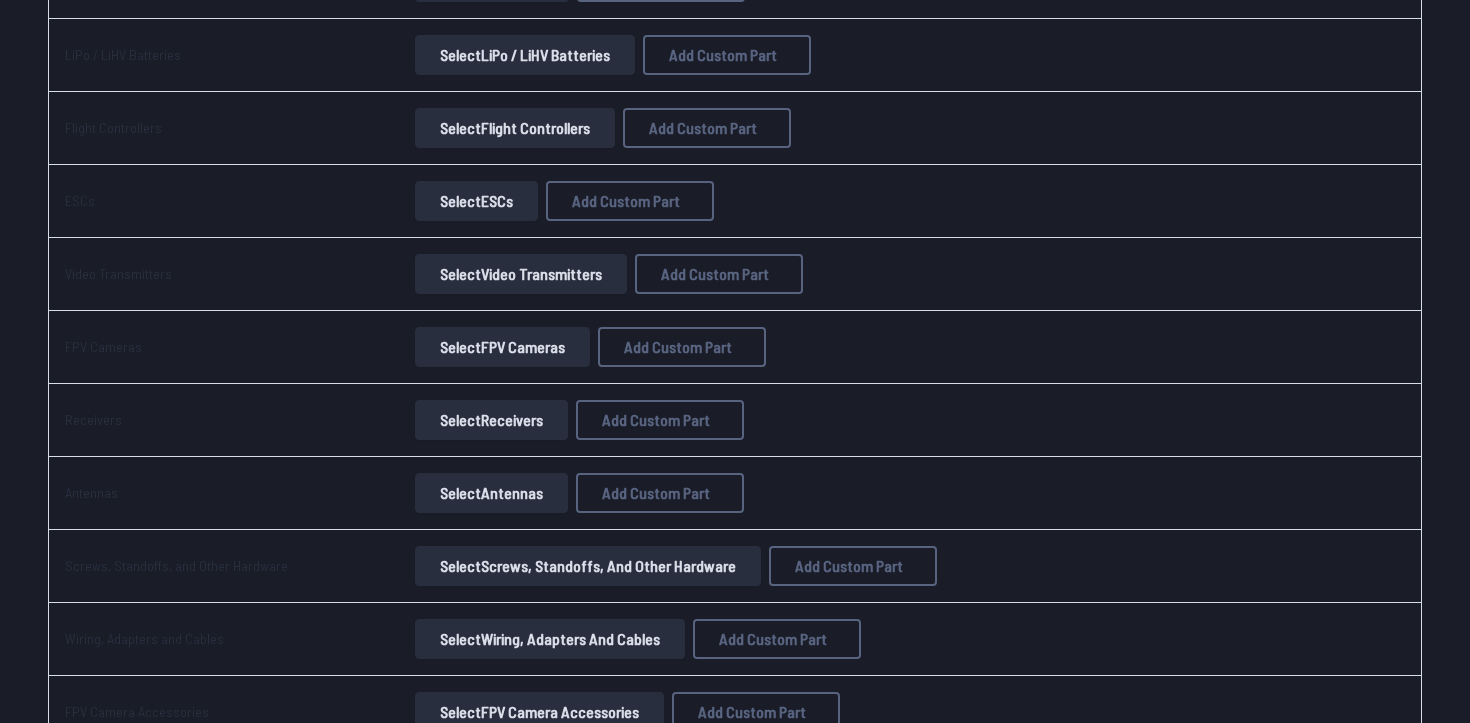 scroll, scrollTop: 503, scrollLeft: 0, axis: vertical 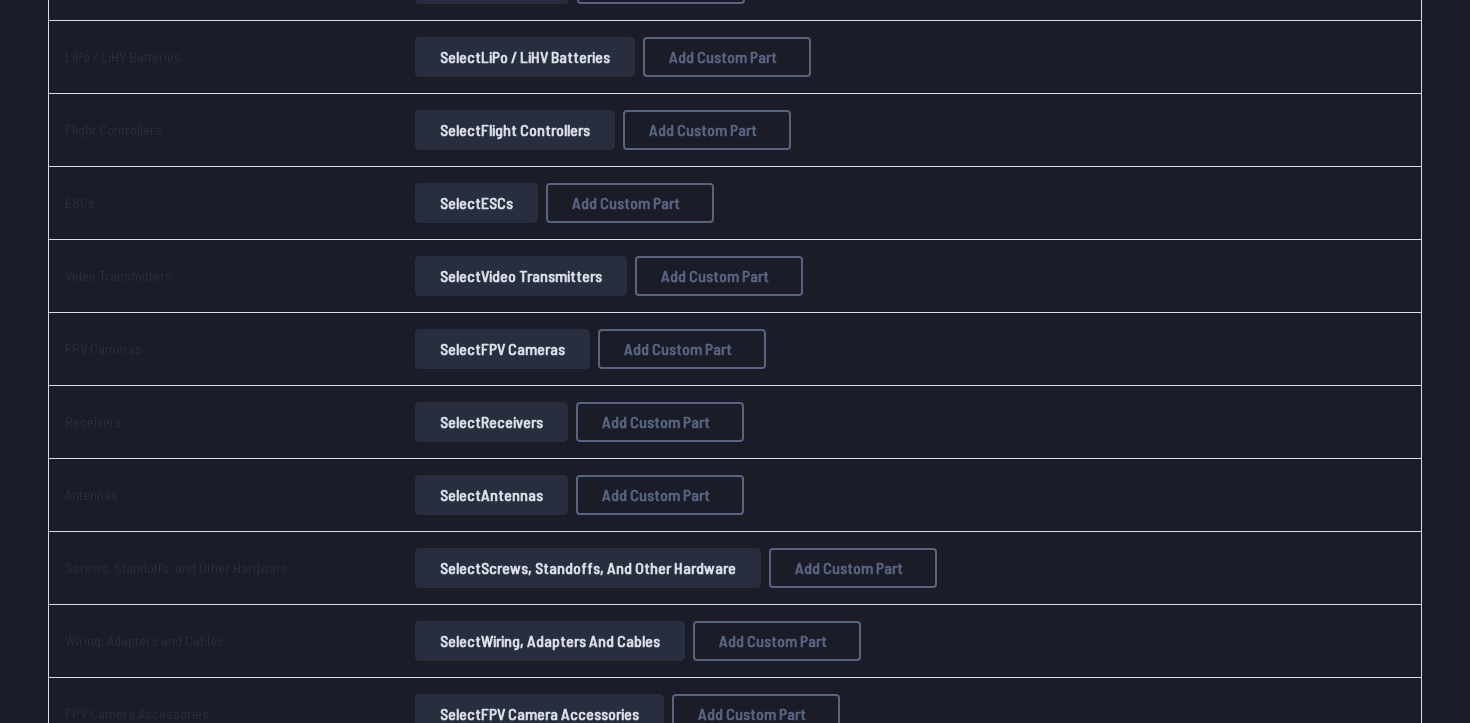 click on "Select  Video Transmitters" at bounding box center [521, 276] 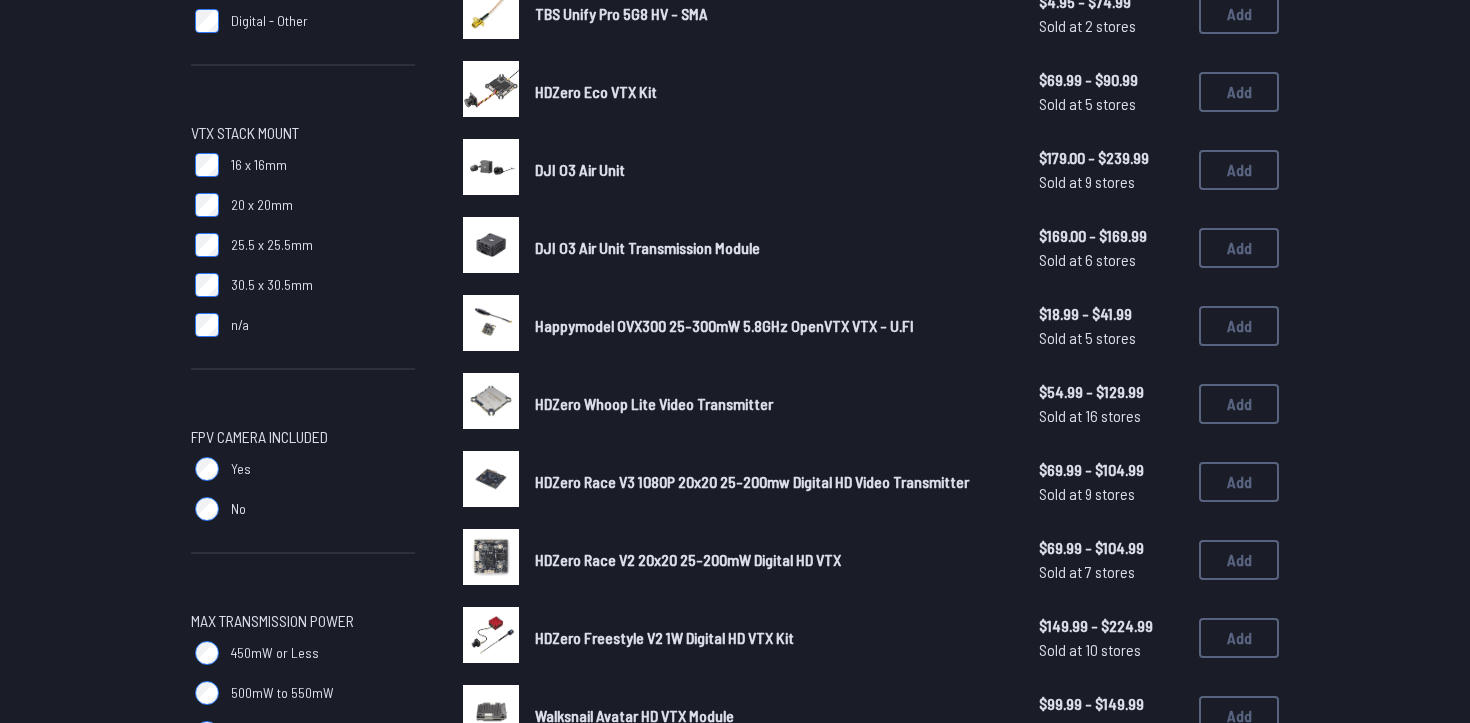 scroll, scrollTop: 0, scrollLeft: 0, axis: both 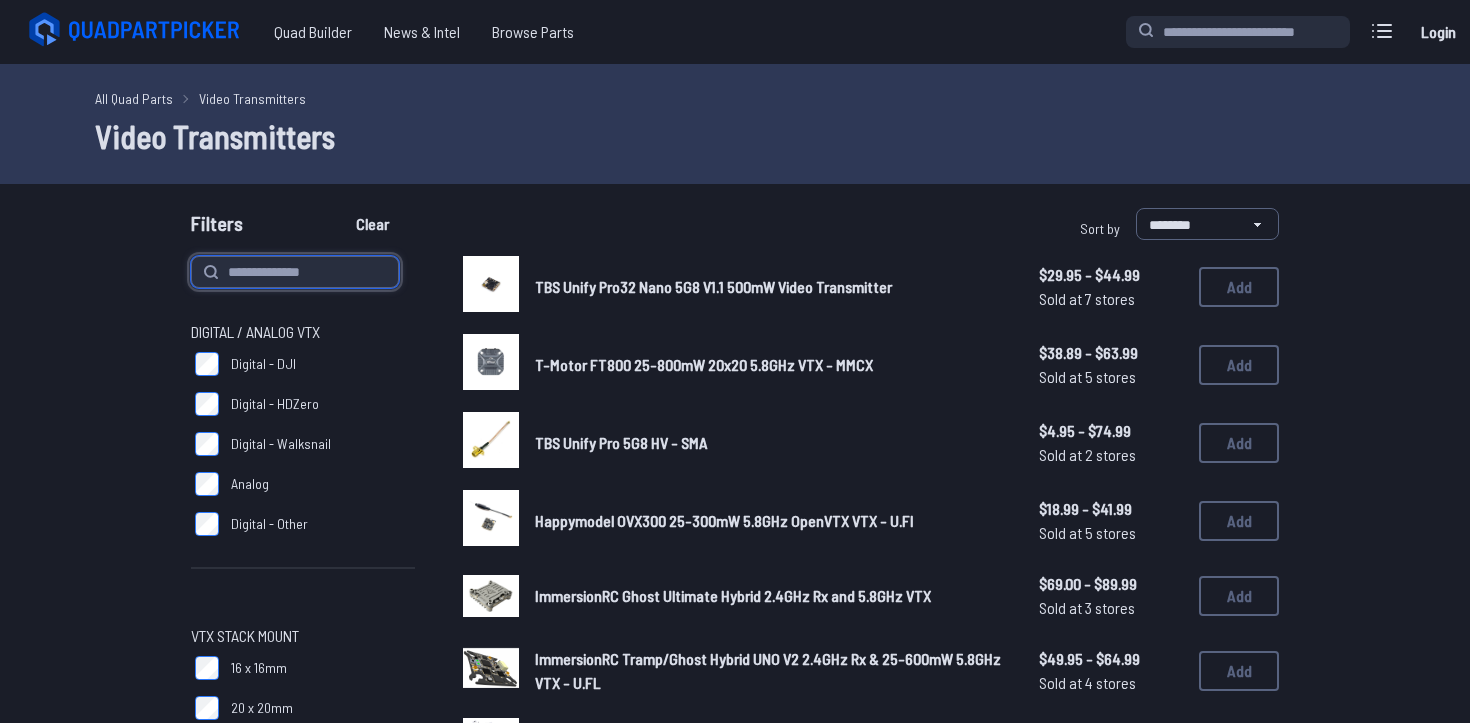 click at bounding box center [295, 272] 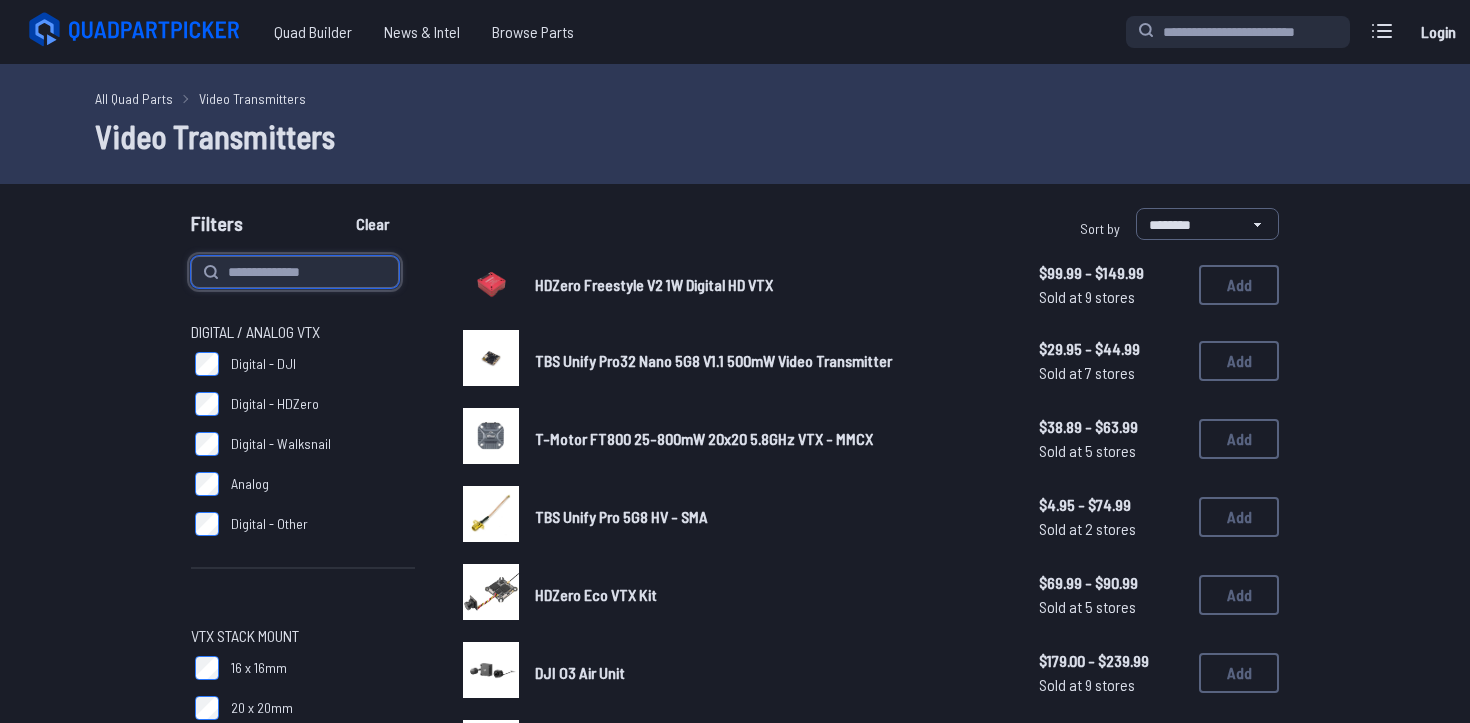 click at bounding box center (295, 272) 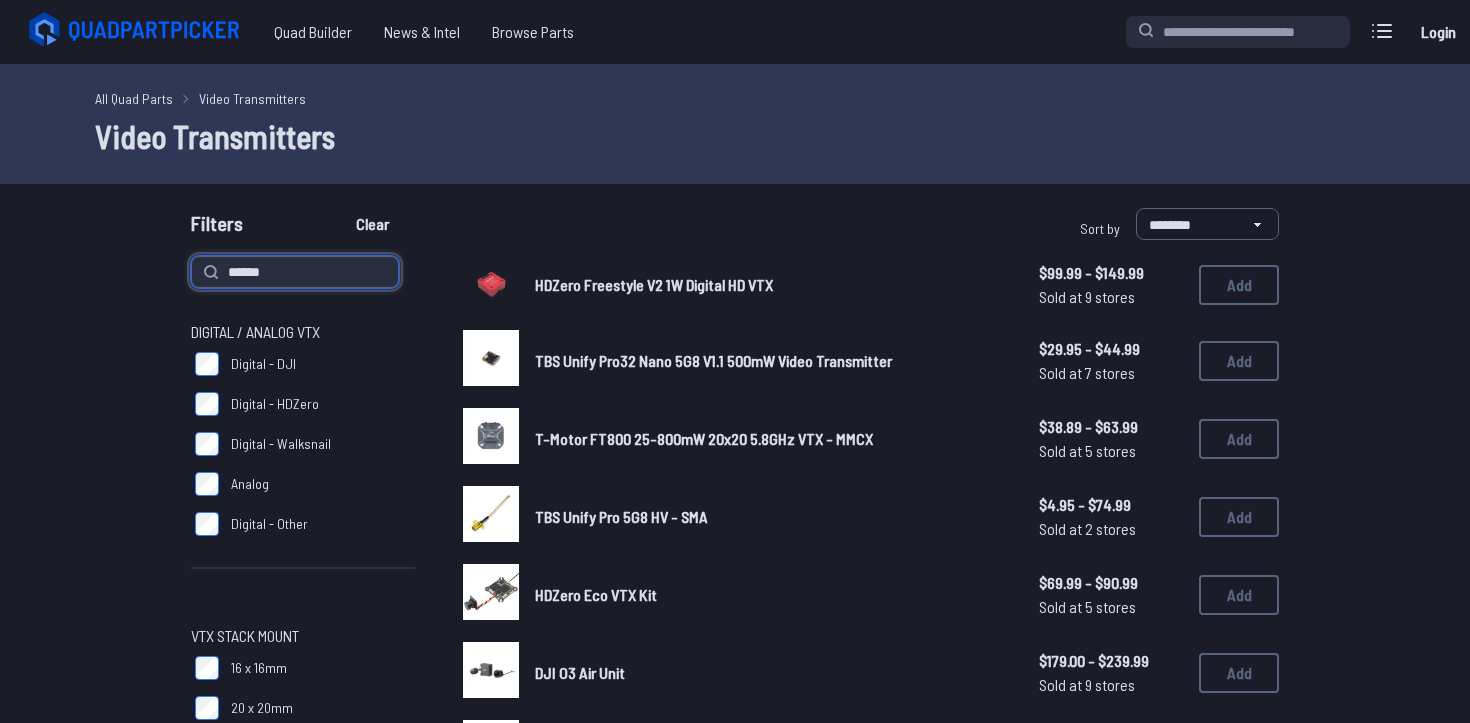 type on "******" 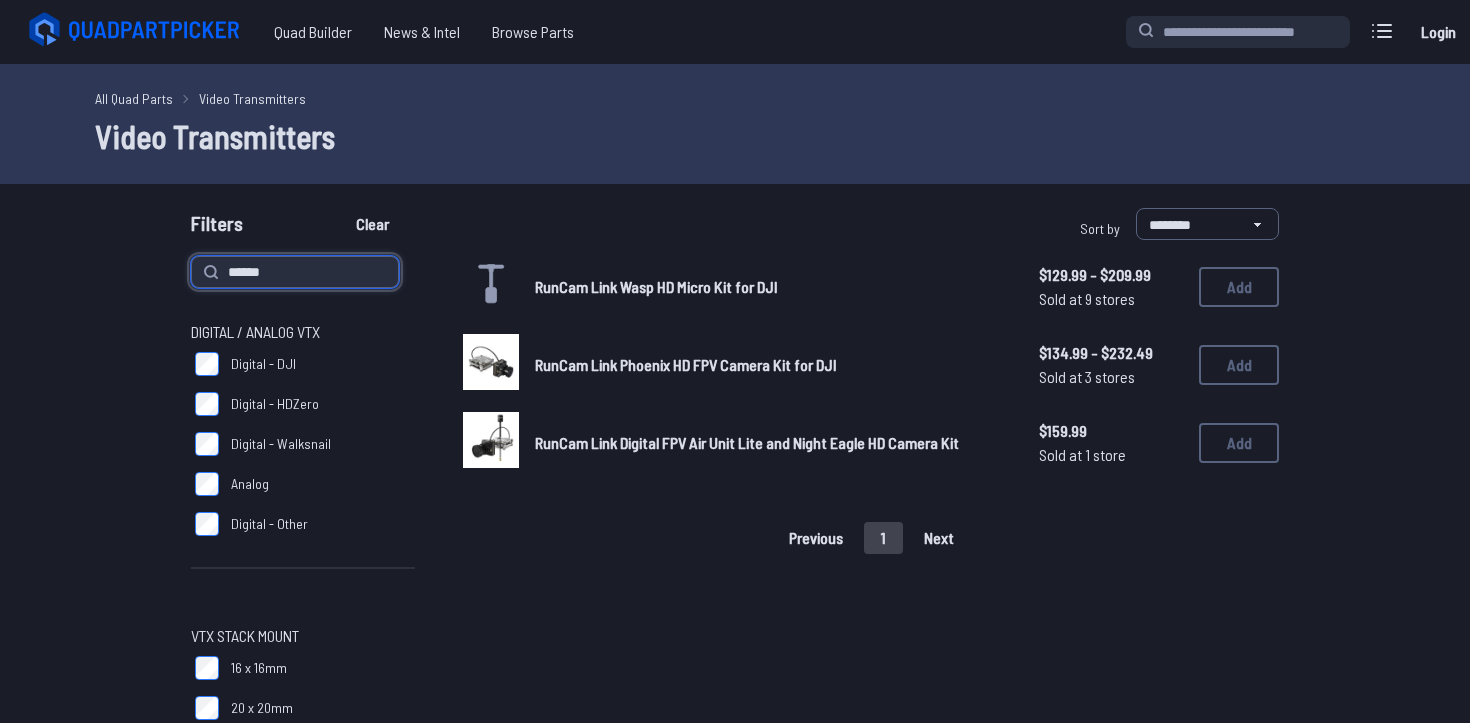 type 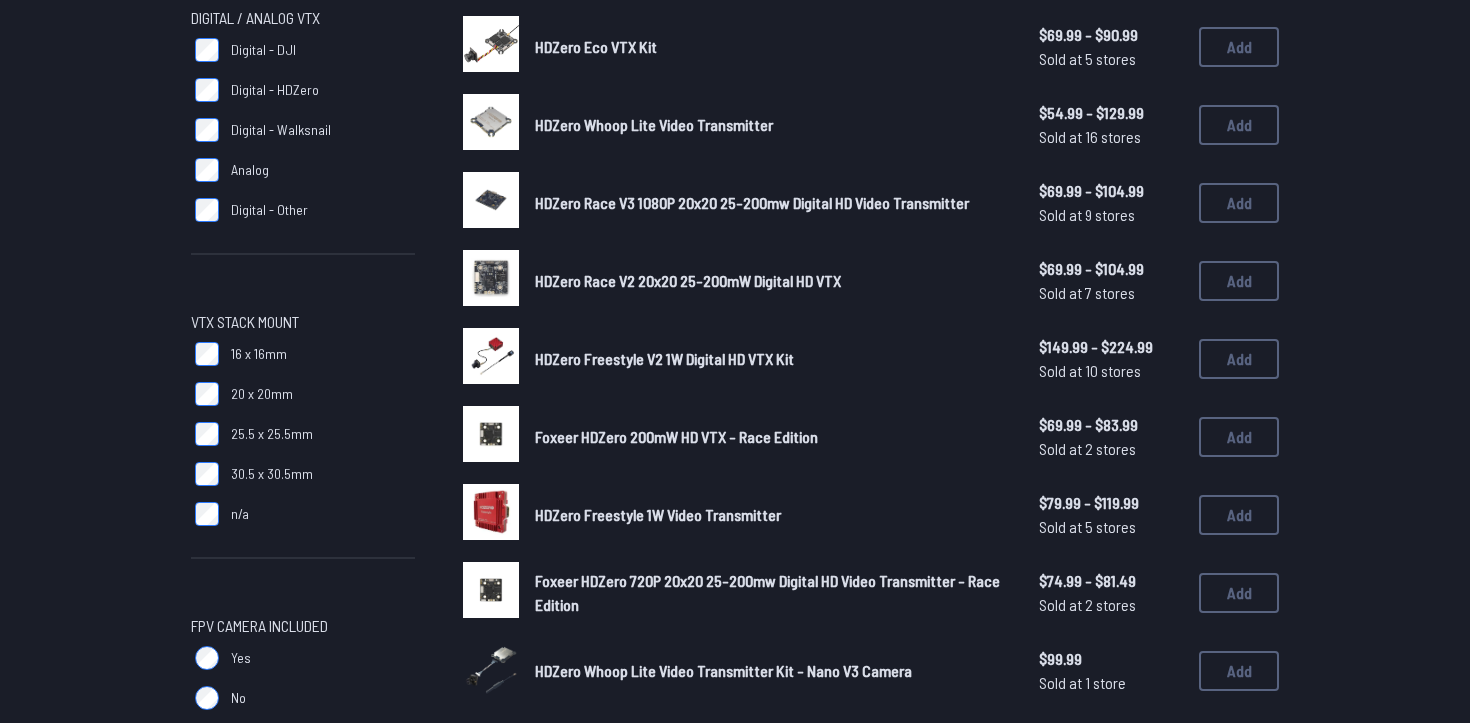 scroll, scrollTop: 180, scrollLeft: 0, axis: vertical 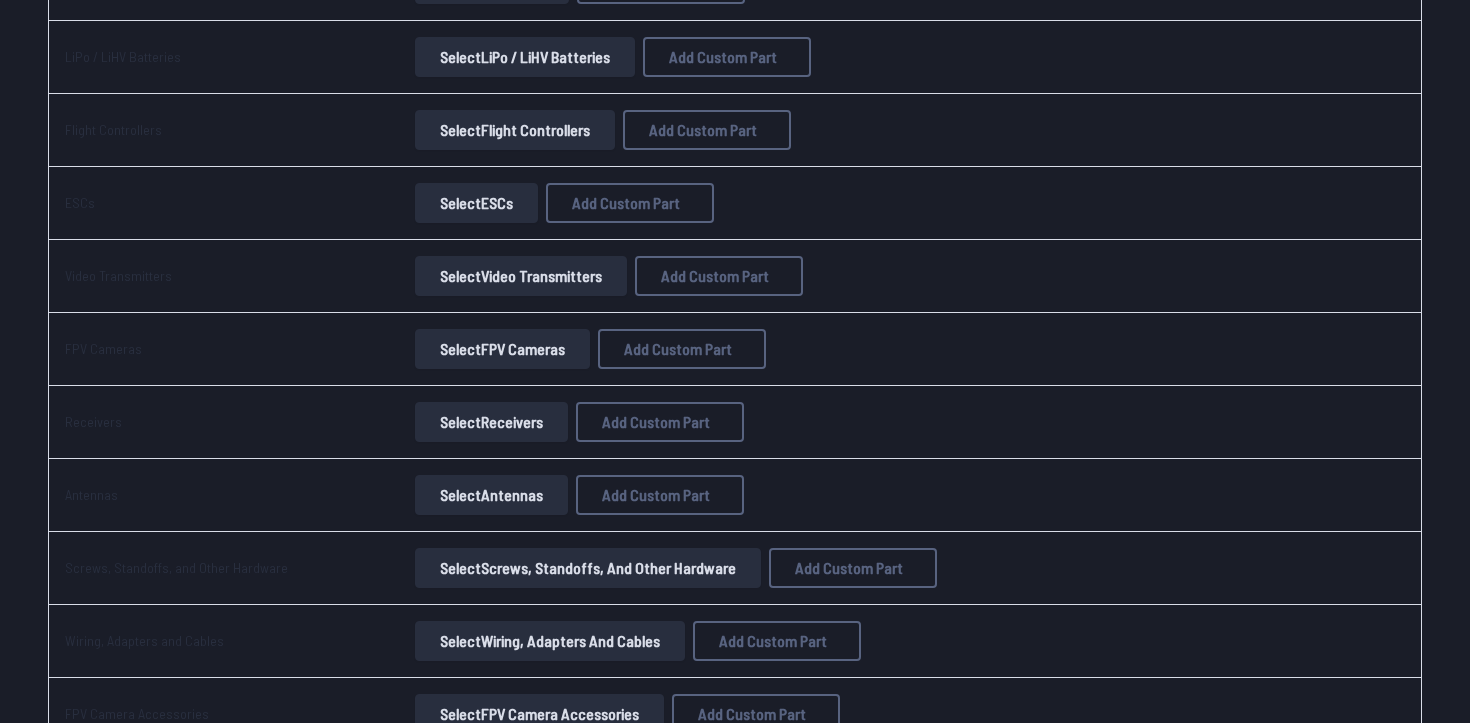 click on "Select  FPV Cameras" at bounding box center (502, 349) 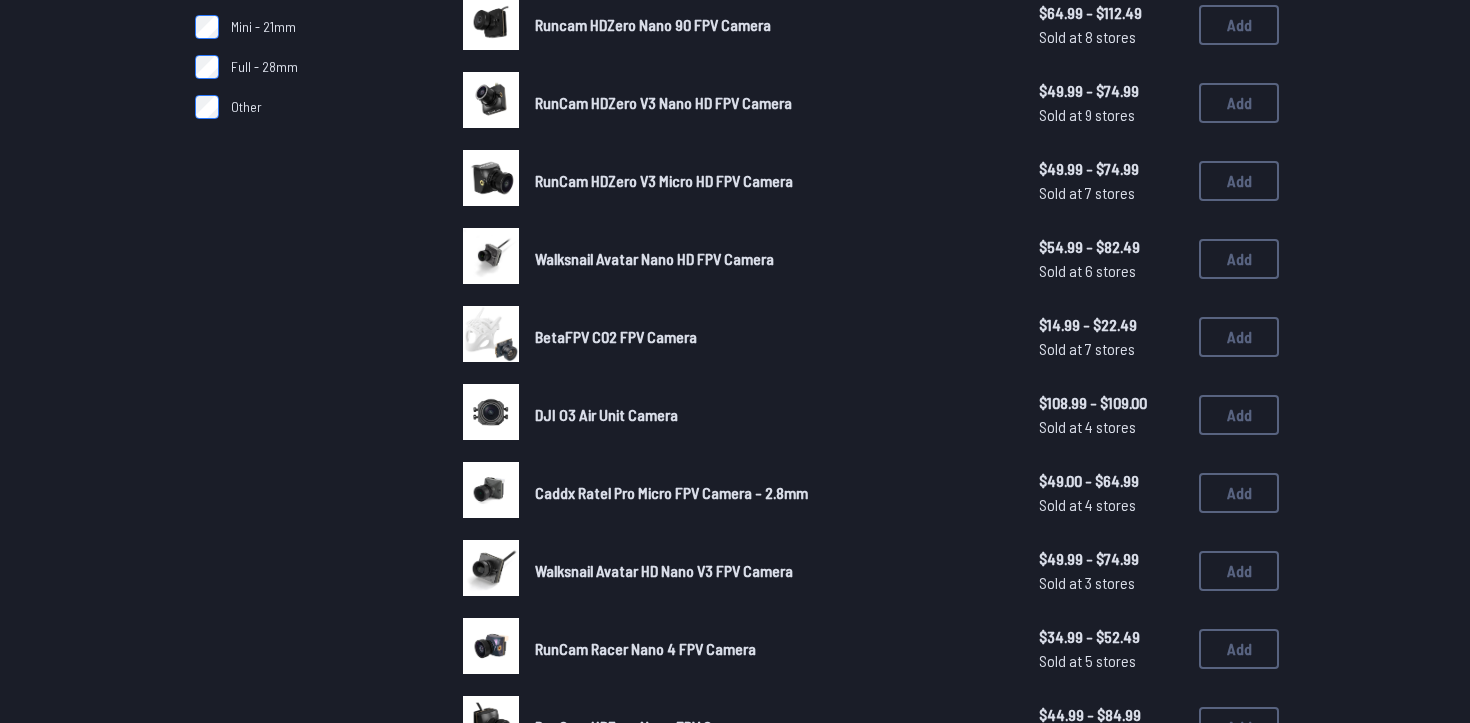 scroll, scrollTop: 645, scrollLeft: 0, axis: vertical 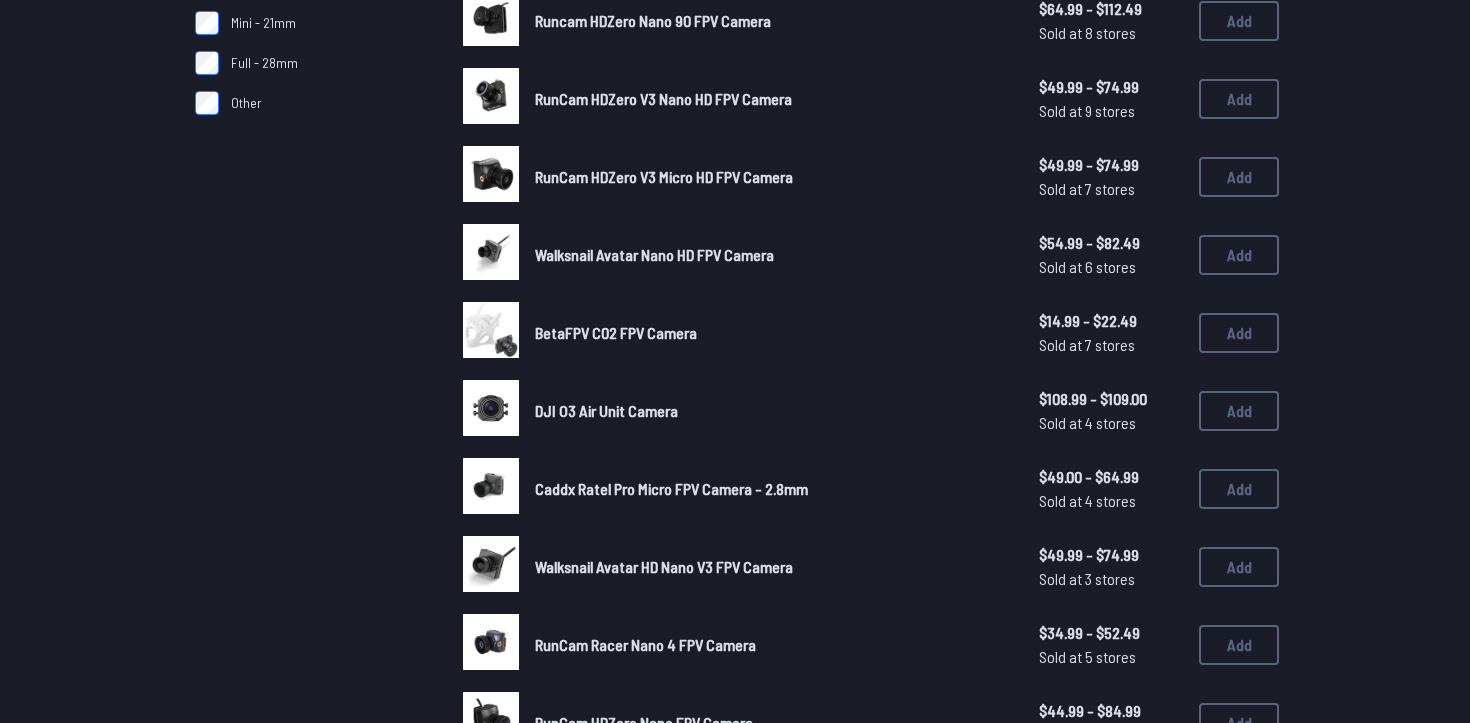 click on "Caddx Ratel Pro Micro FPV Camera - 2.8mm" at bounding box center (671, 488) 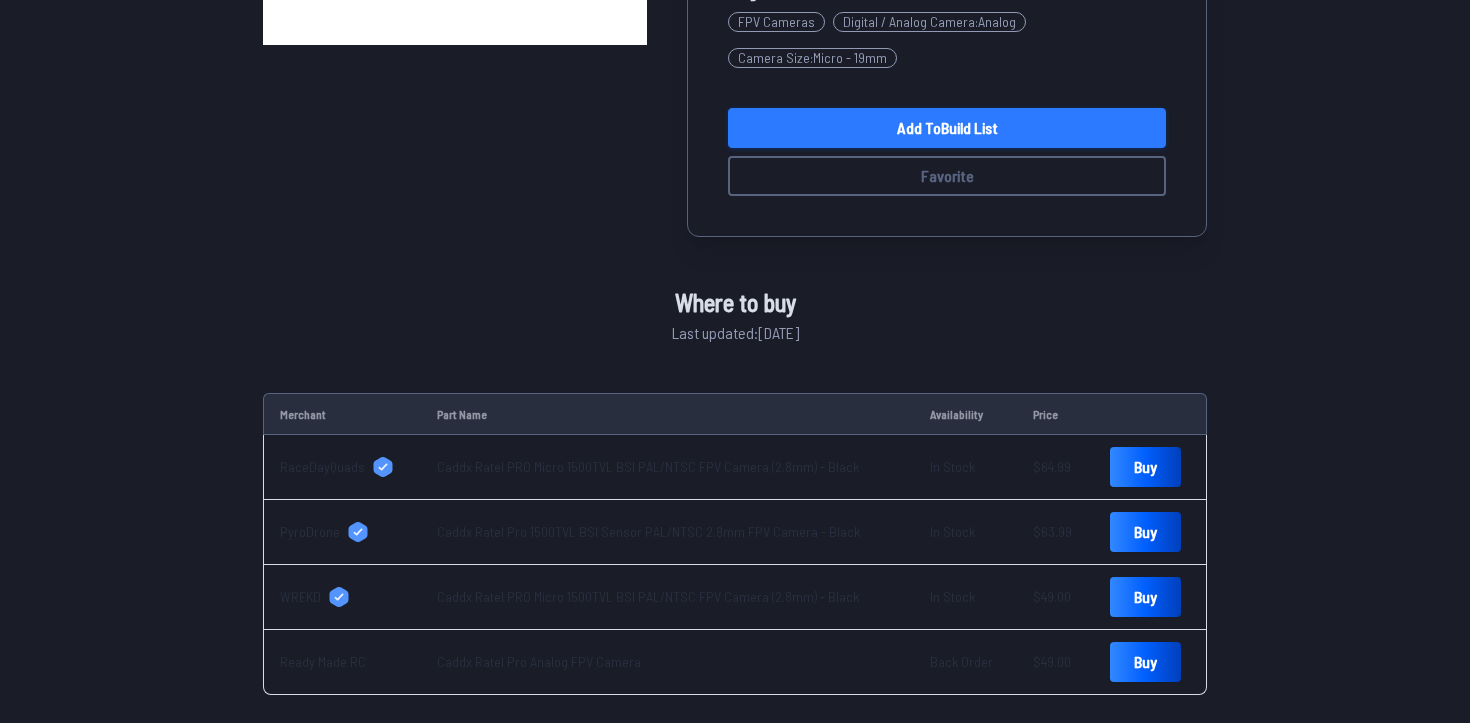 scroll, scrollTop: 501, scrollLeft: 0, axis: vertical 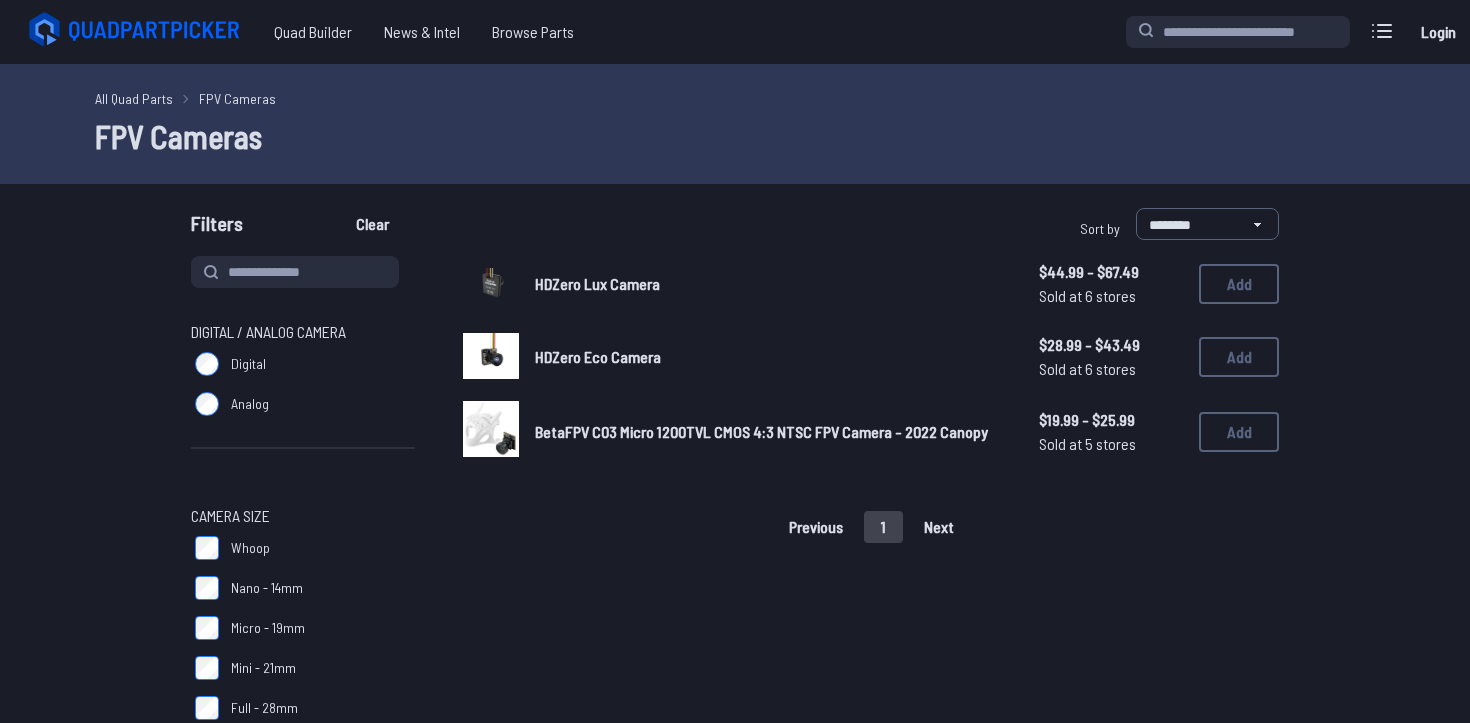 click on "HDZero Lux Camera" at bounding box center (597, 283) 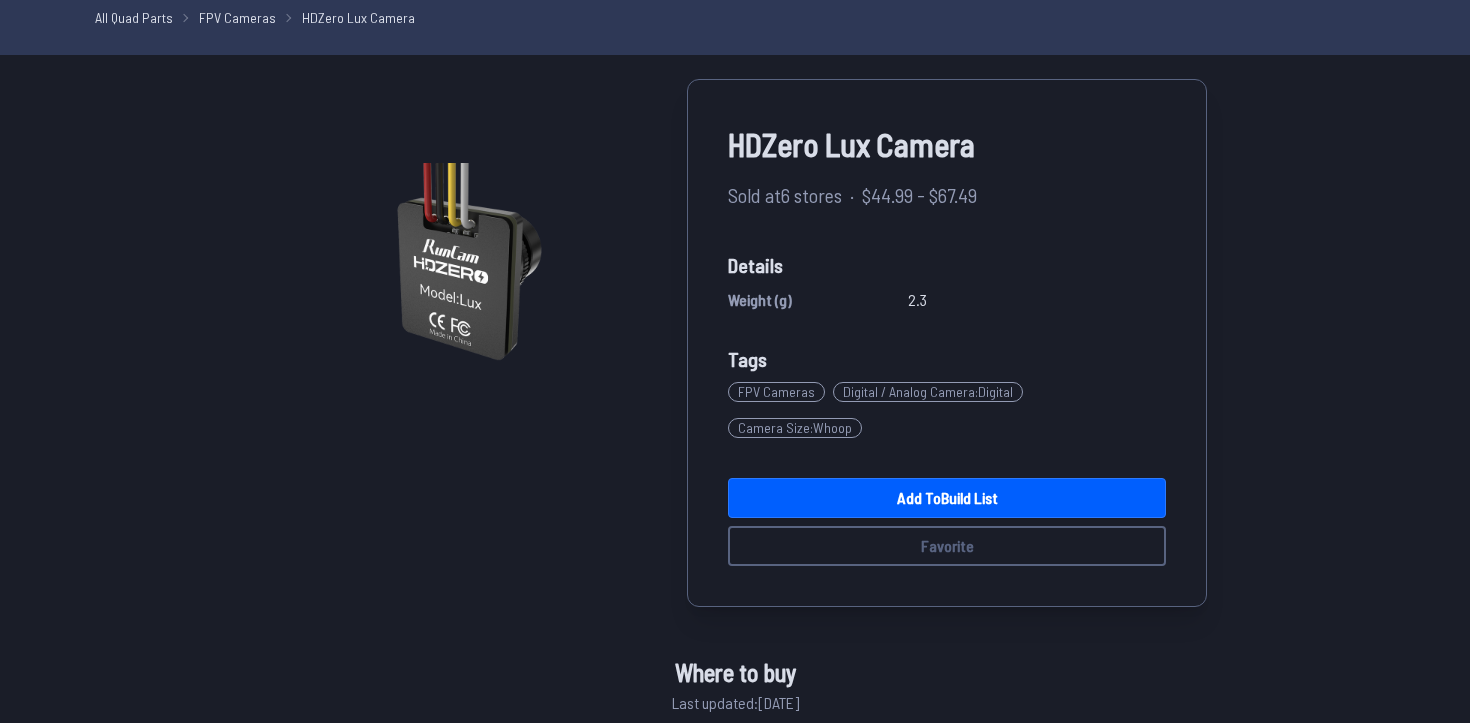 scroll, scrollTop: 0, scrollLeft: 0, axis: both 